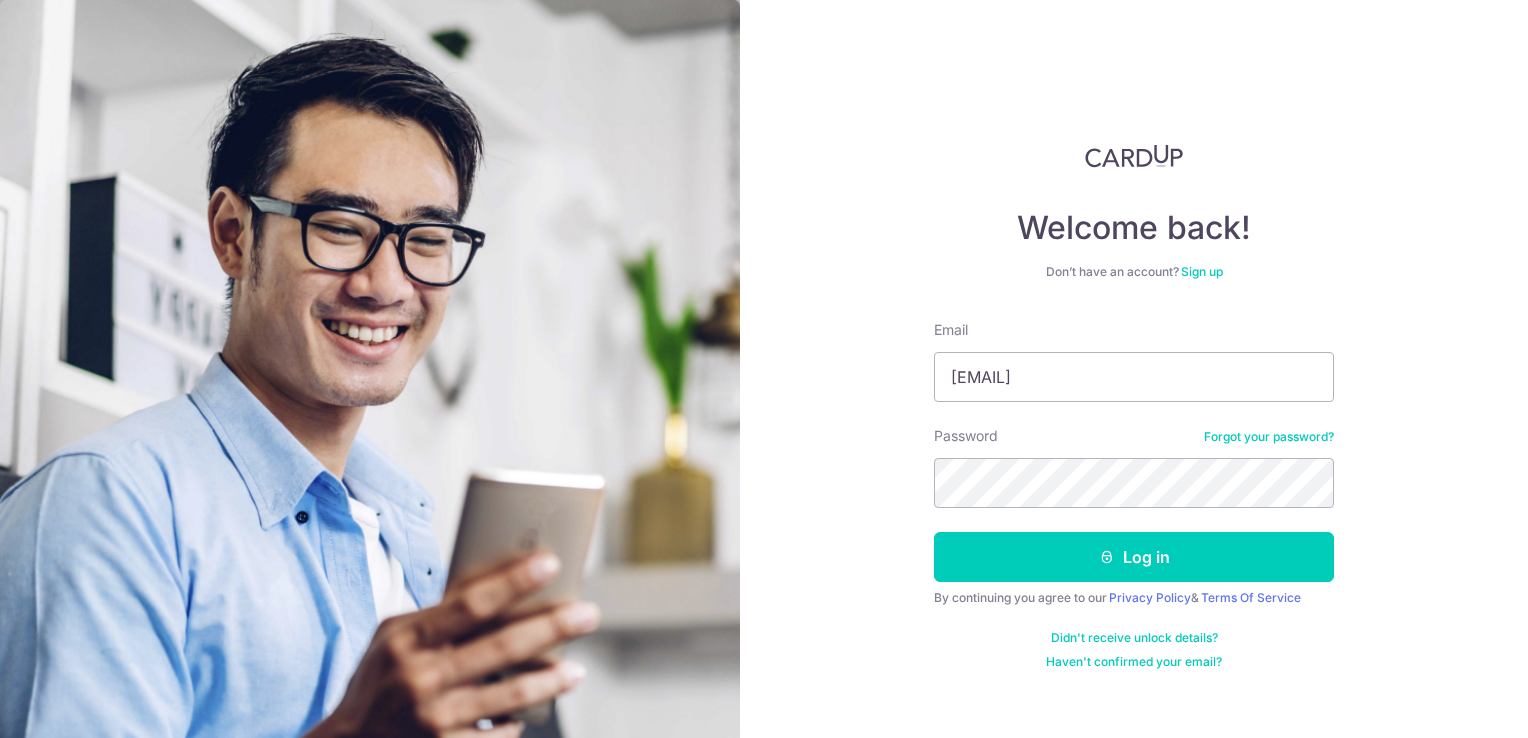 scroll, scrollTop: 0, scrollLeft: 0, axis: both 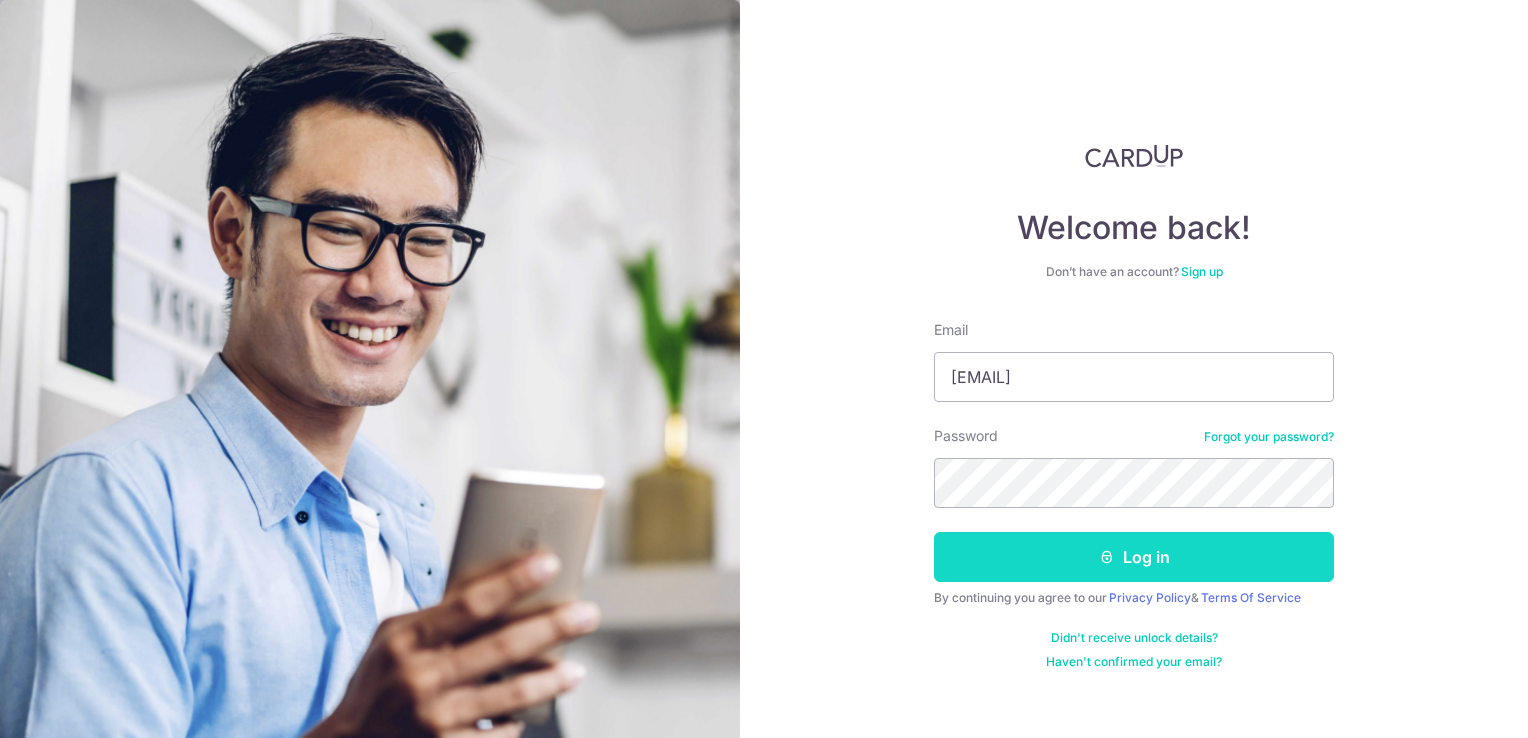 click on "Log in" at bounding box center (1134, 557) 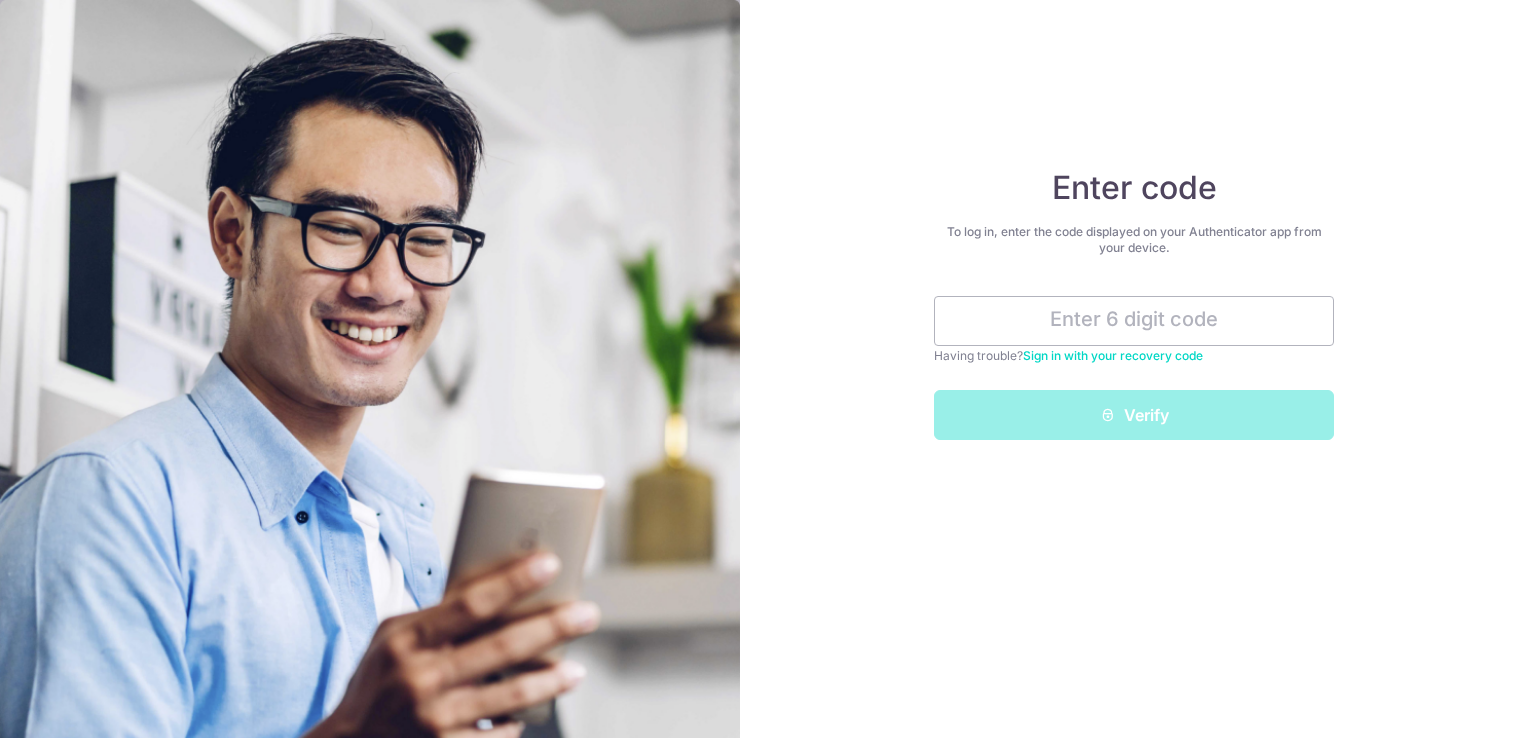 scroll, scrollTop: 0, scrollLeft: 0, axis: both 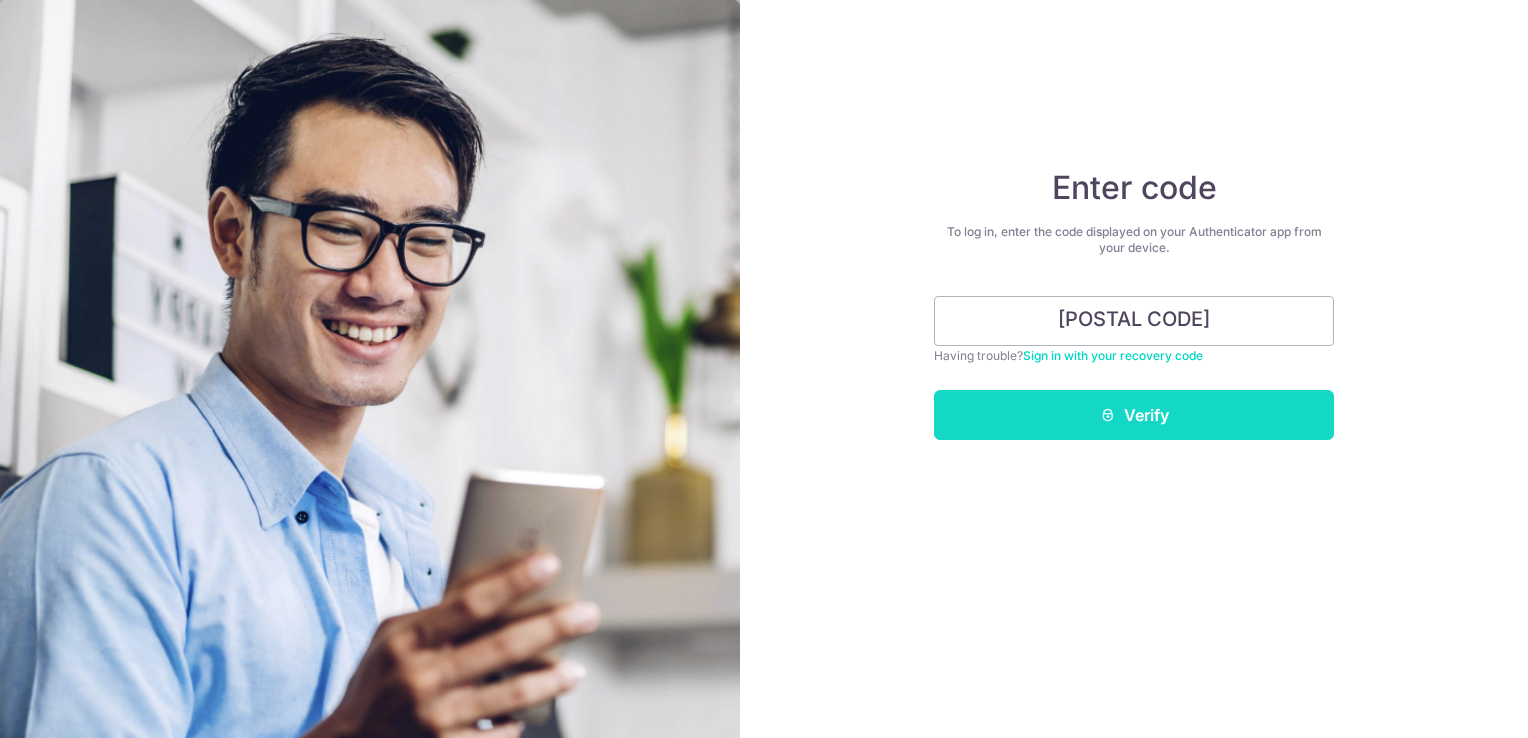type on "661389" 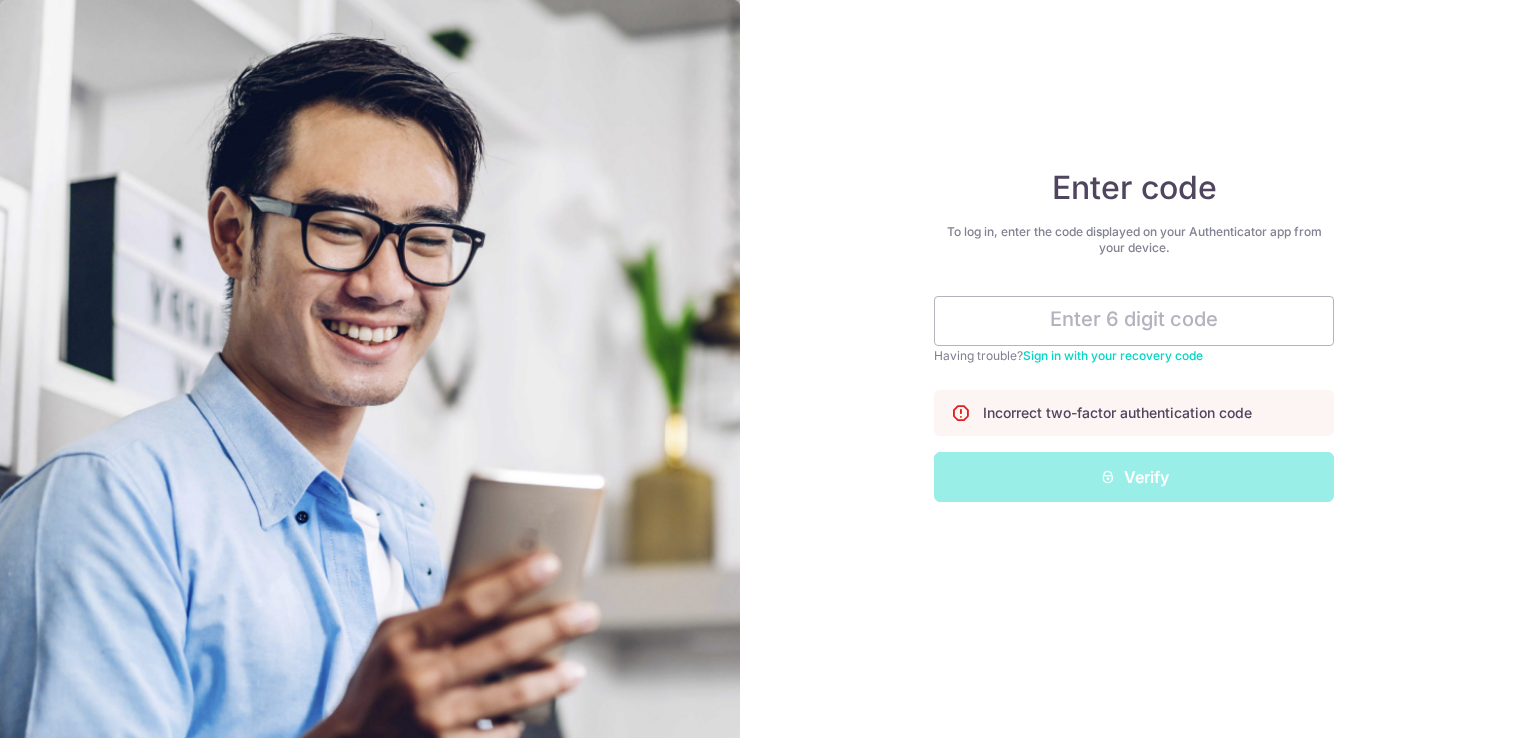 scroll, scrollTop: 0, scrollLeft: 0, axis: both 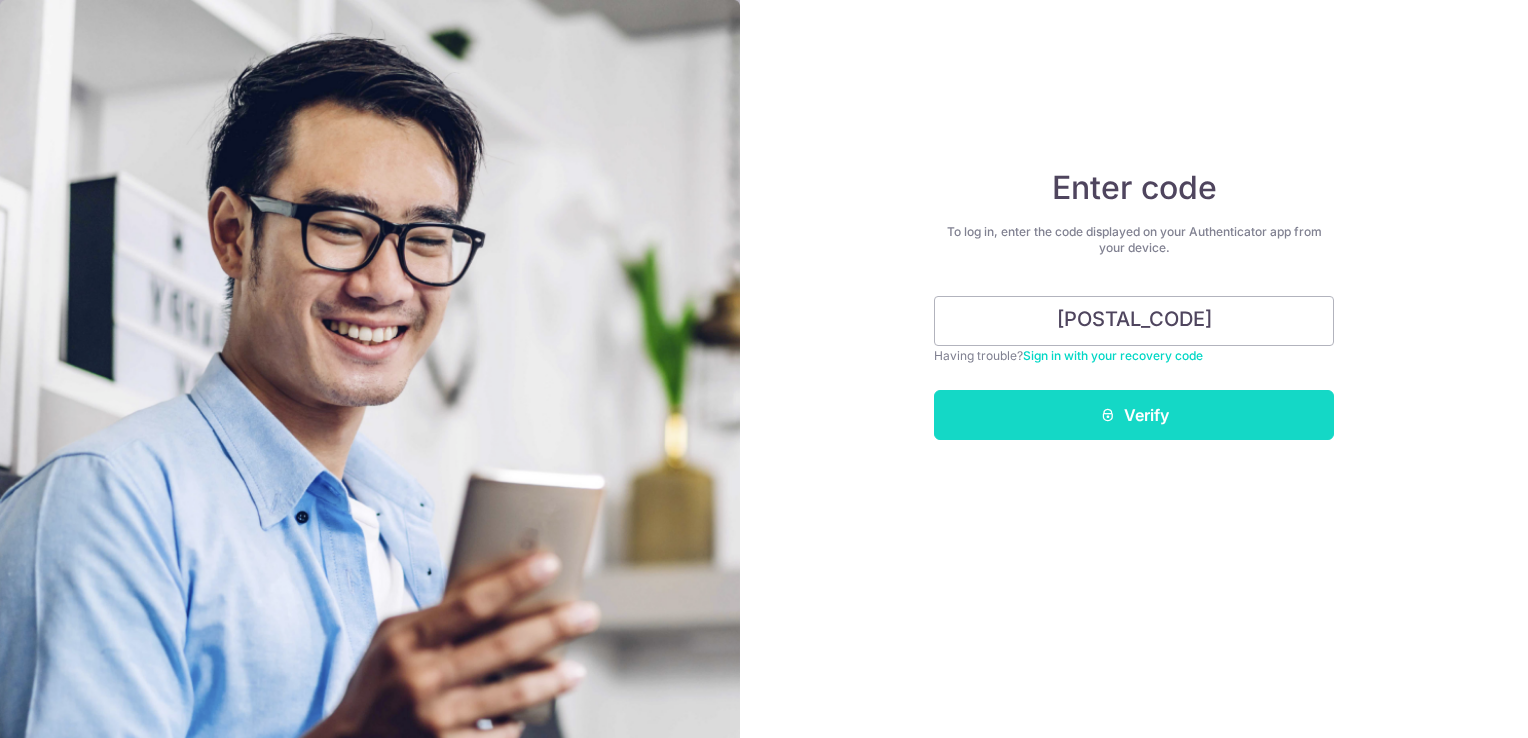 type on "661389" 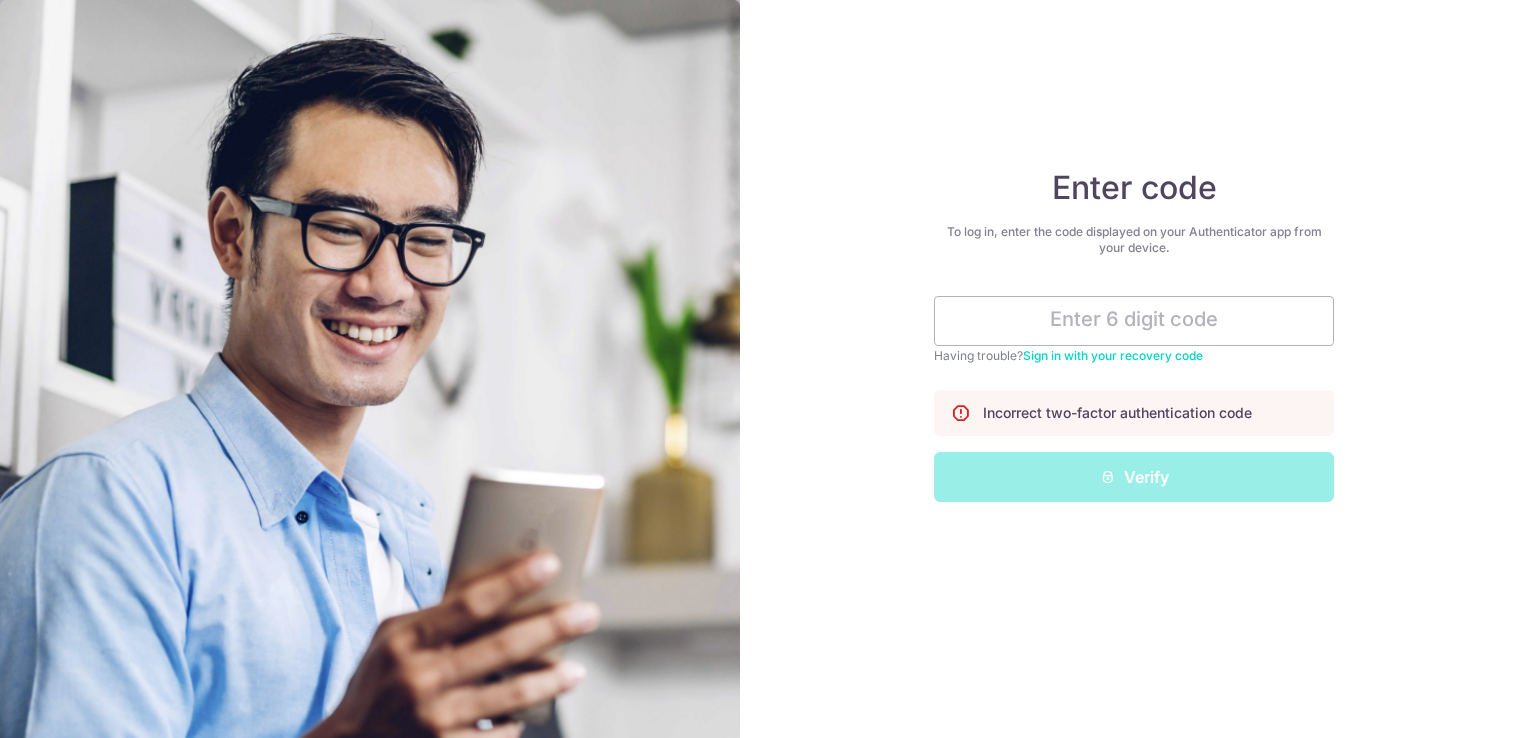 scroll, scrollTop: 0, scrollLeft: 0, axis: both 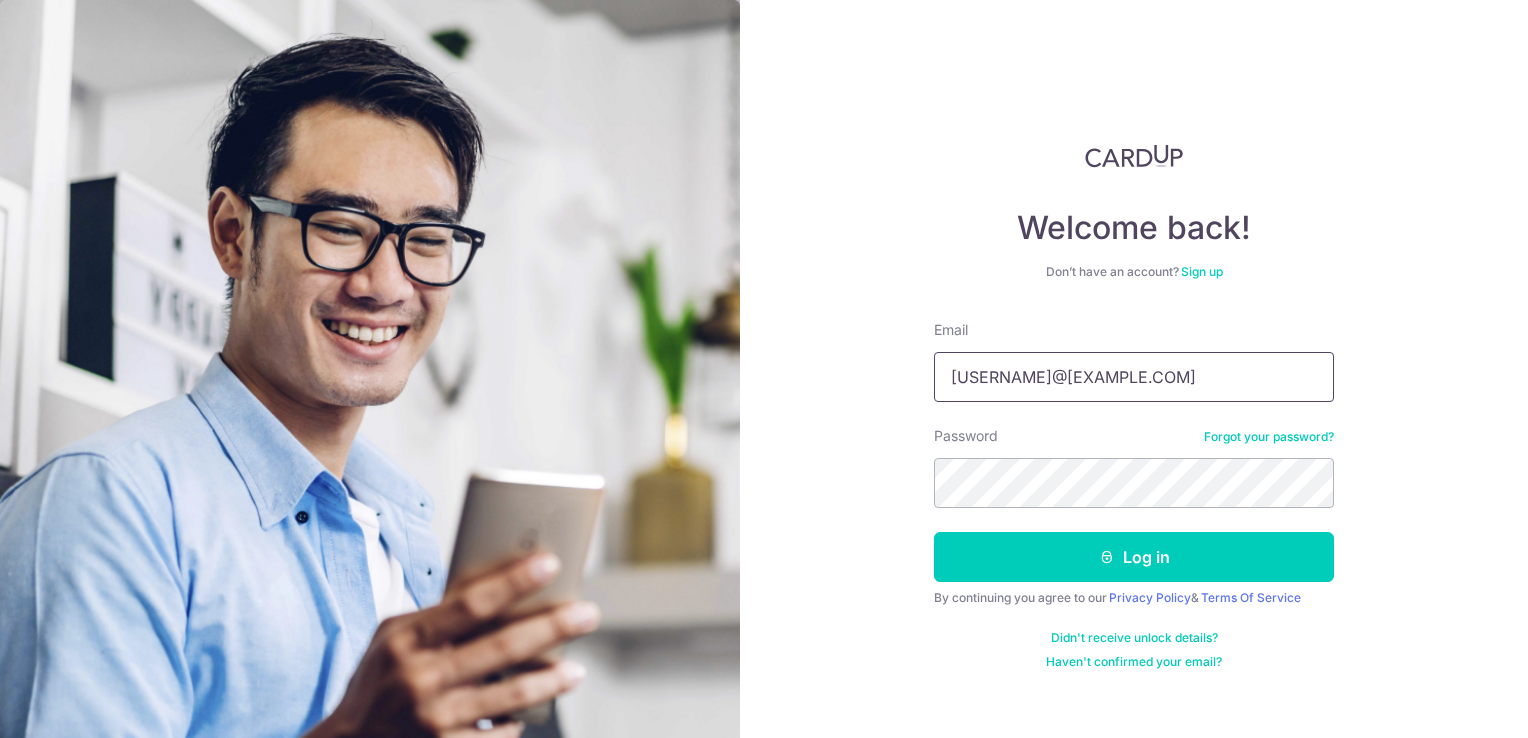 click on "yung@kaogroup.com" at bounding box center [1134, 377] 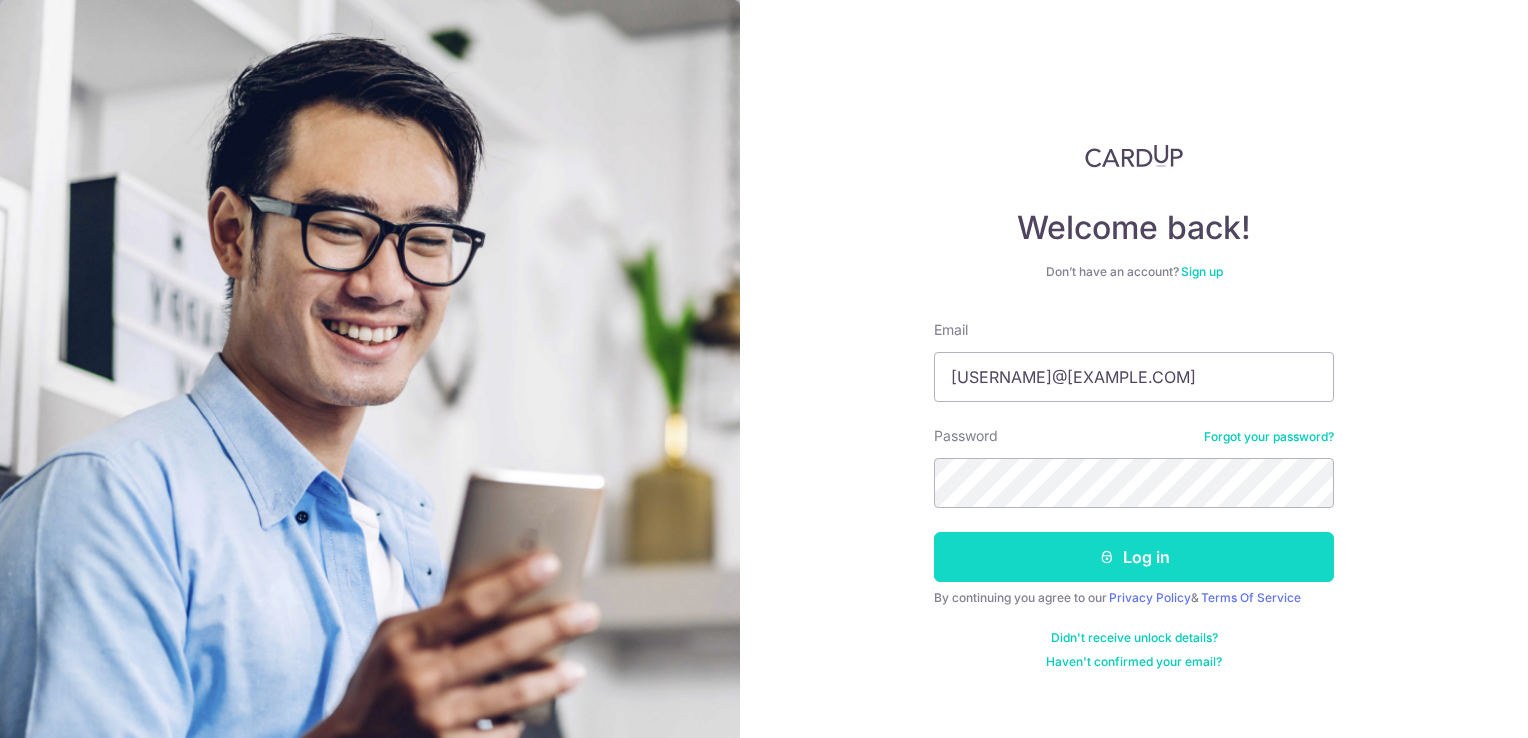 click on "Log in" at bounding box center (1134, 557) 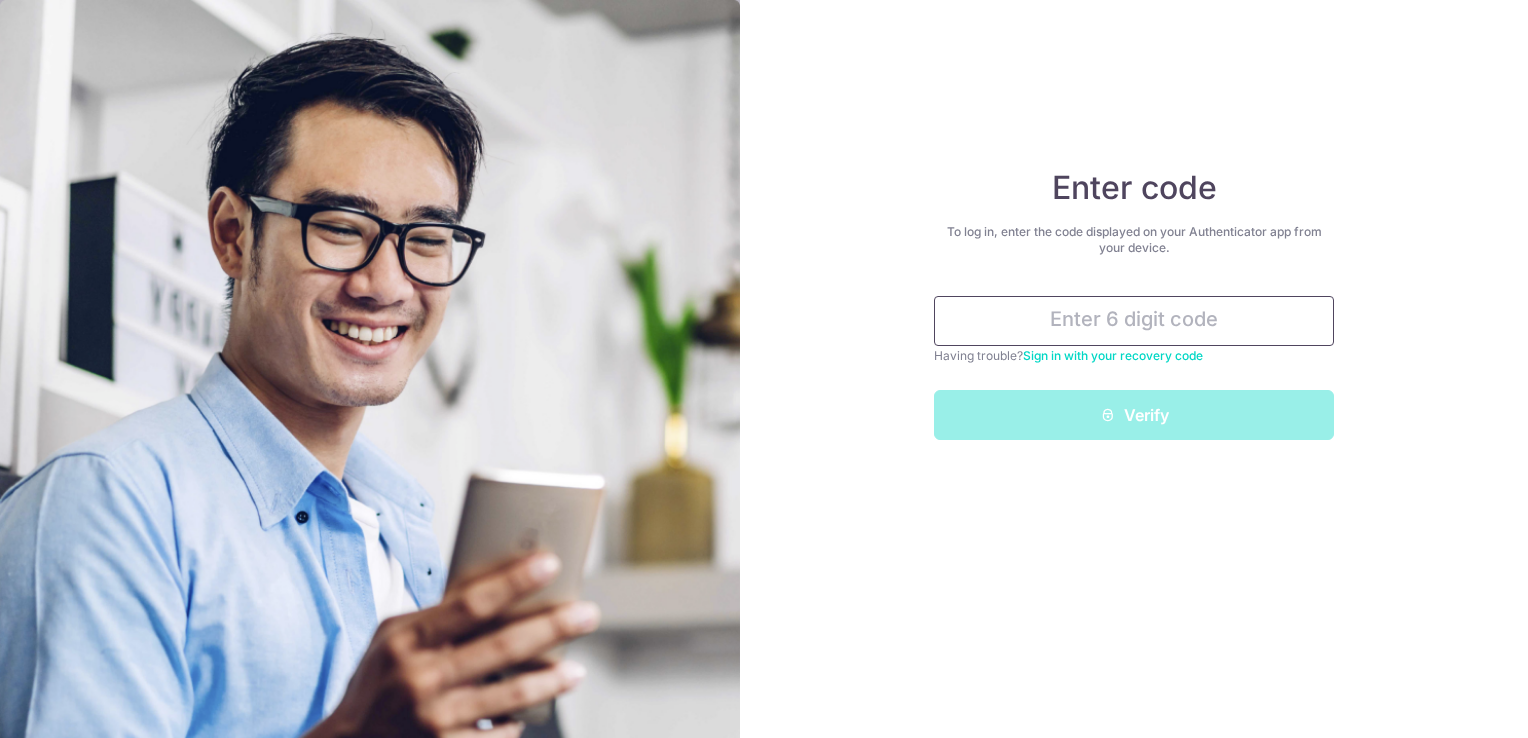 scroll, scrollTop: 0, scrollLeft: 0, axis: both 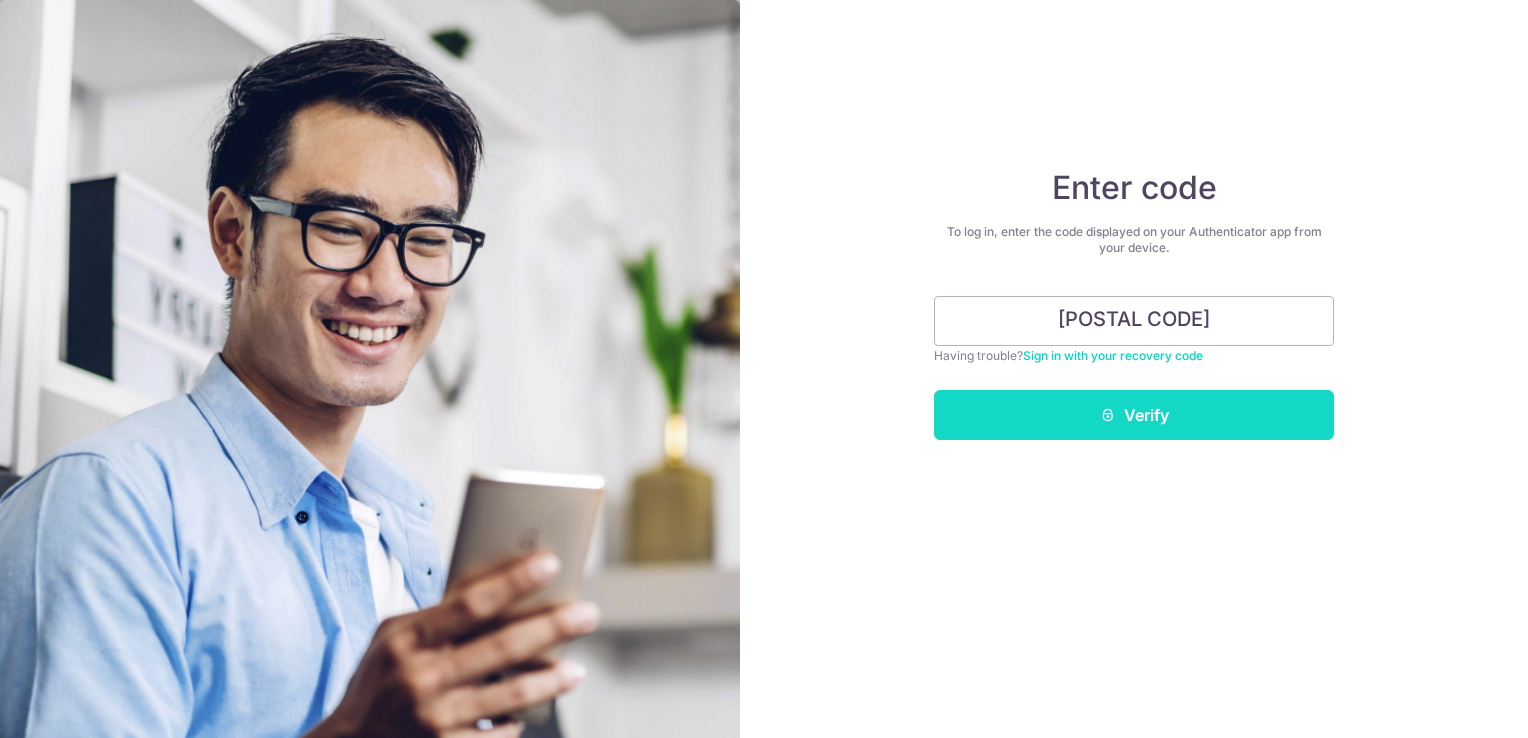 type on "025745" 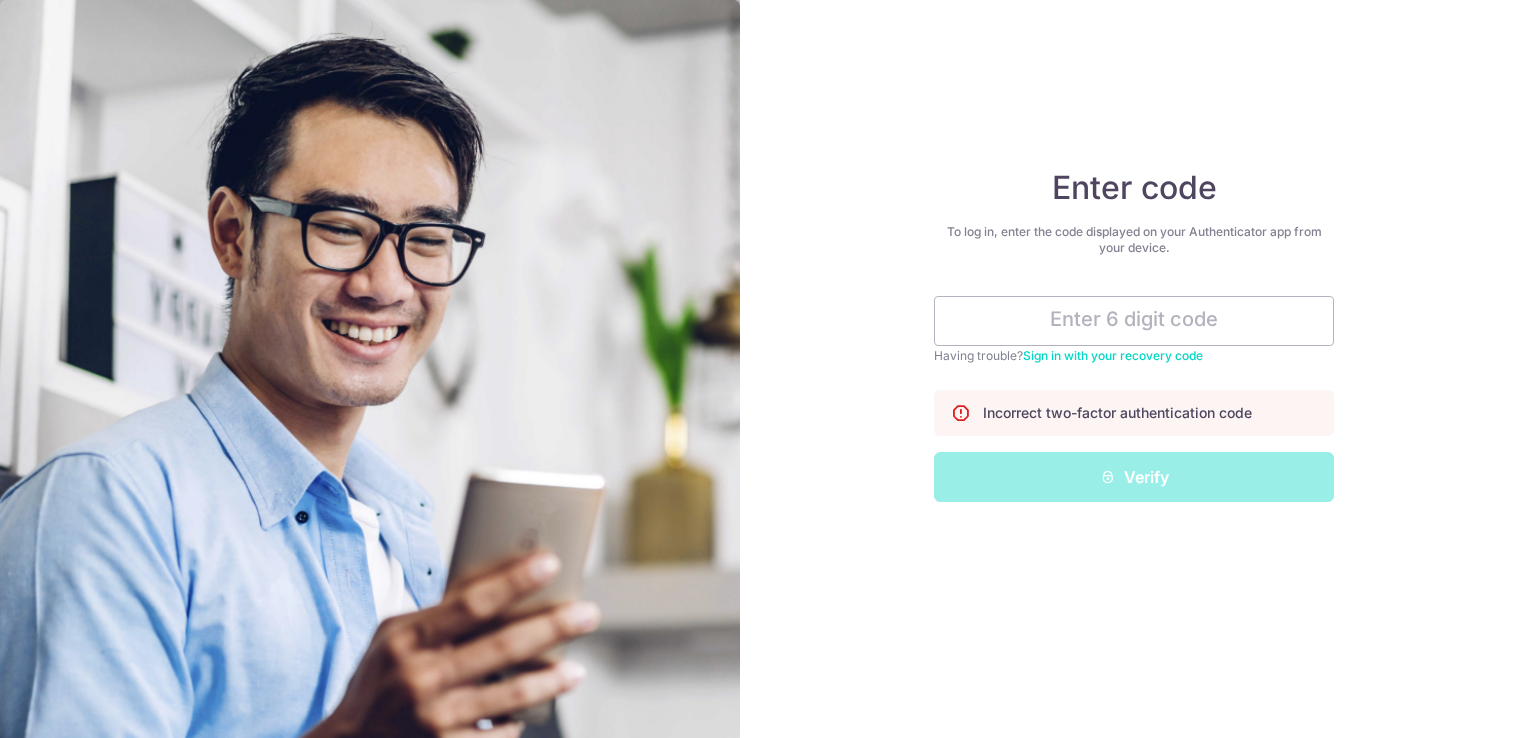 scroll, scrollTop: 0, scrollLeft: 0, axis: both 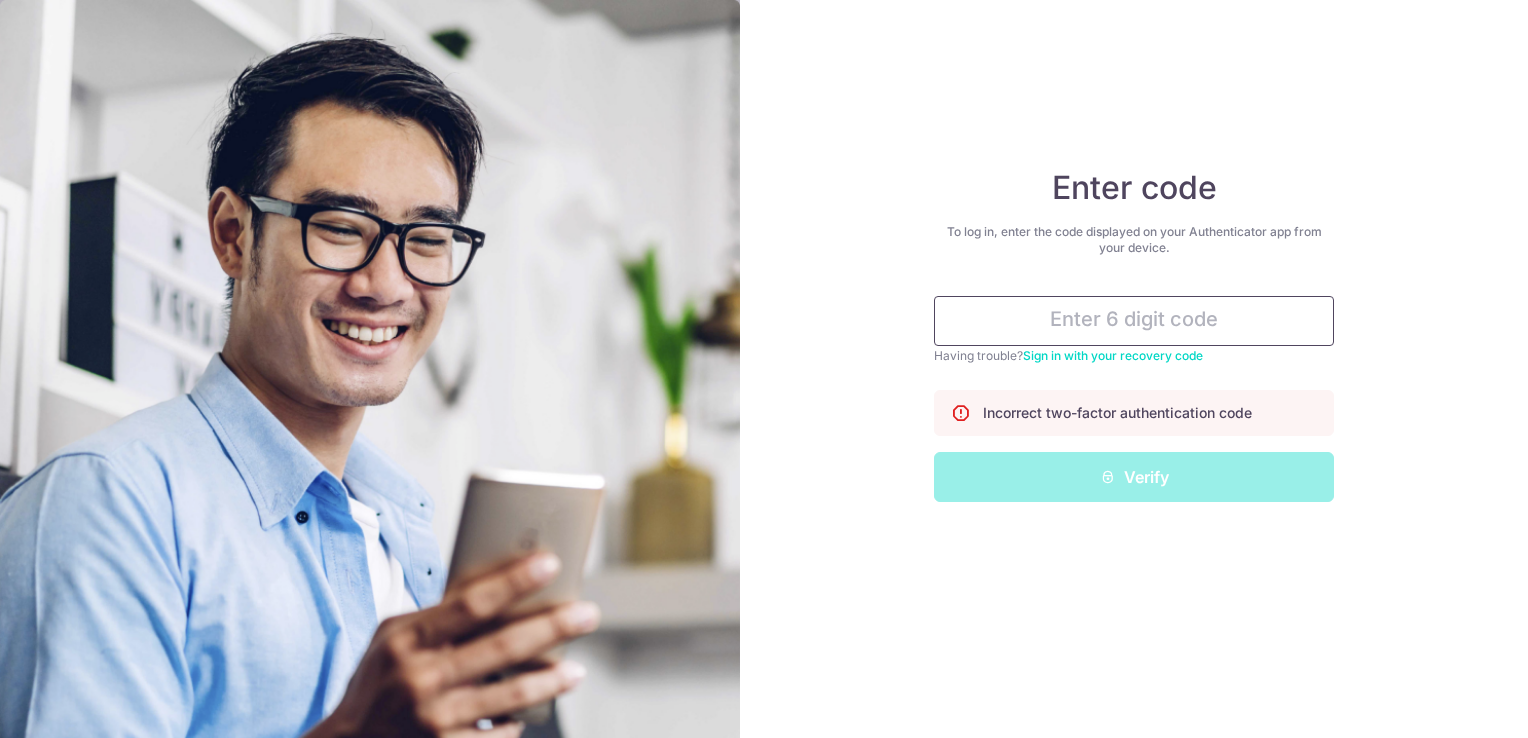 paste on "149fc-" 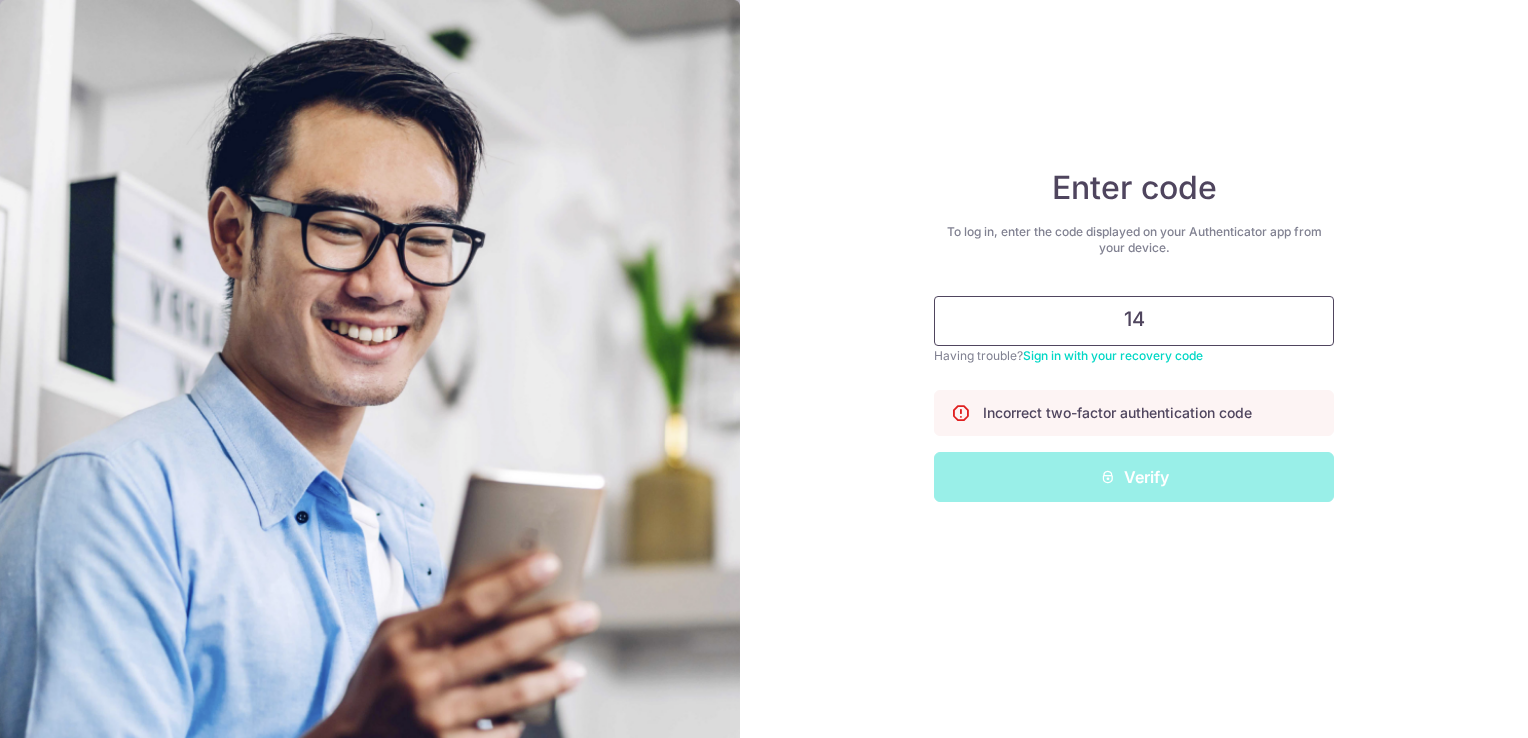 type on "1" 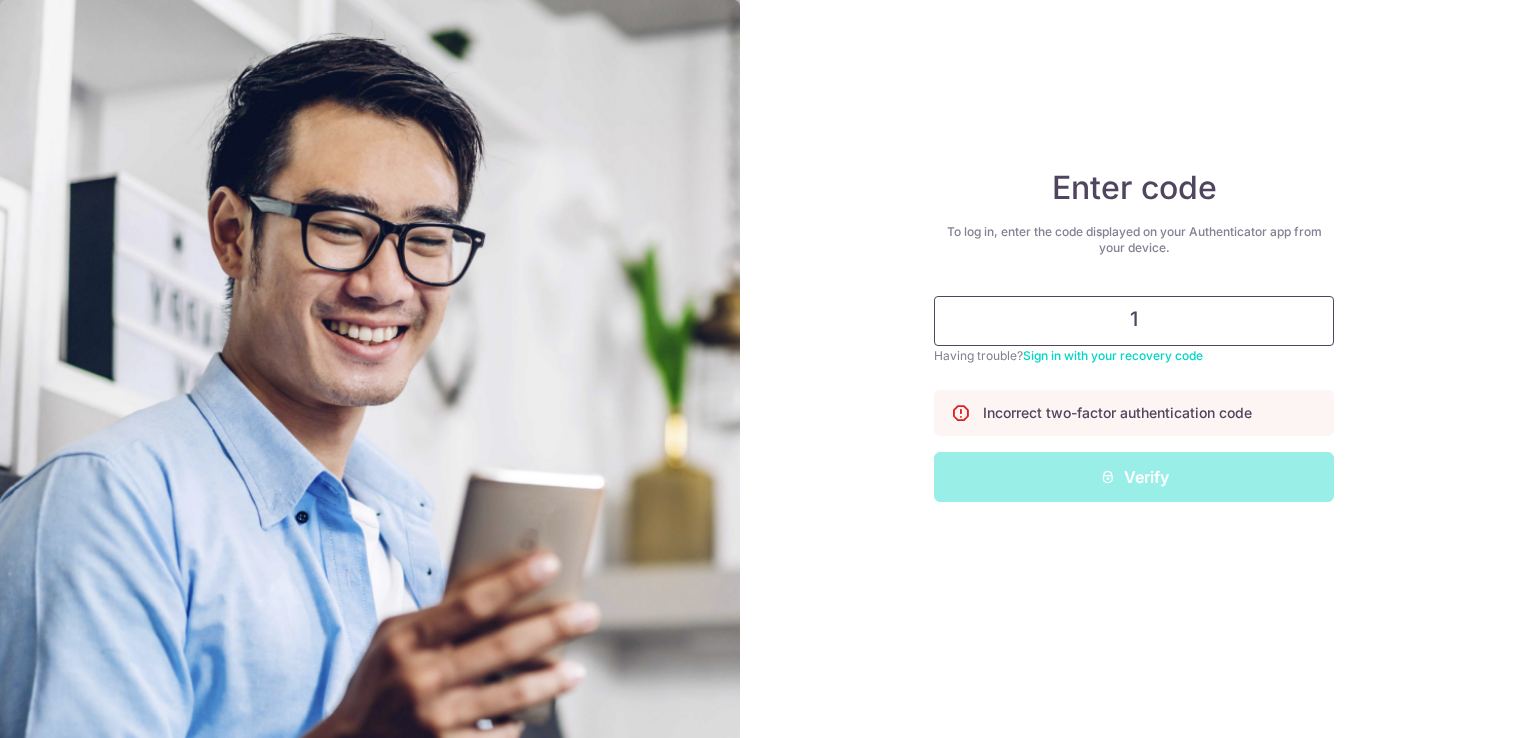 type 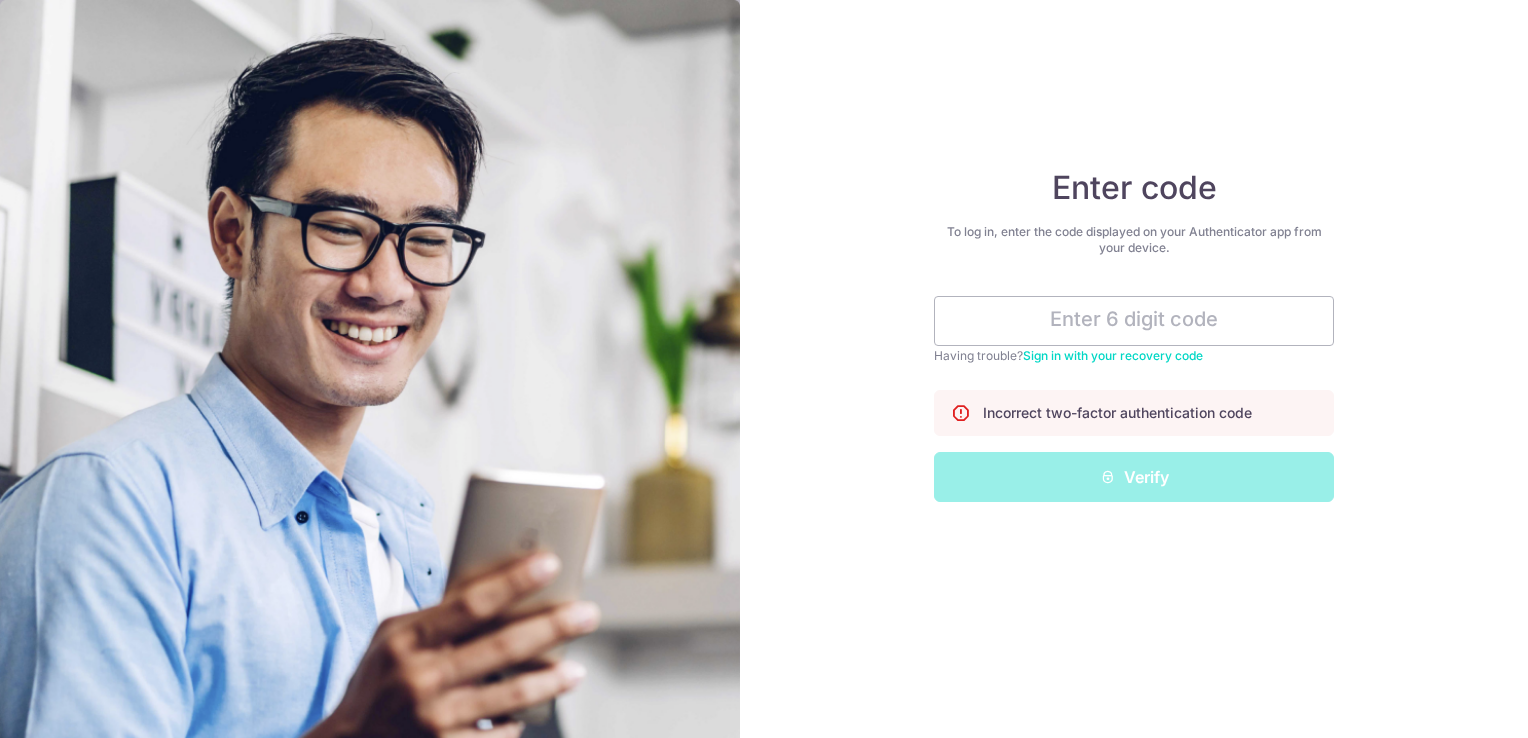 click on "Sign in with your recovery code" at bounding box center (1113, 355) 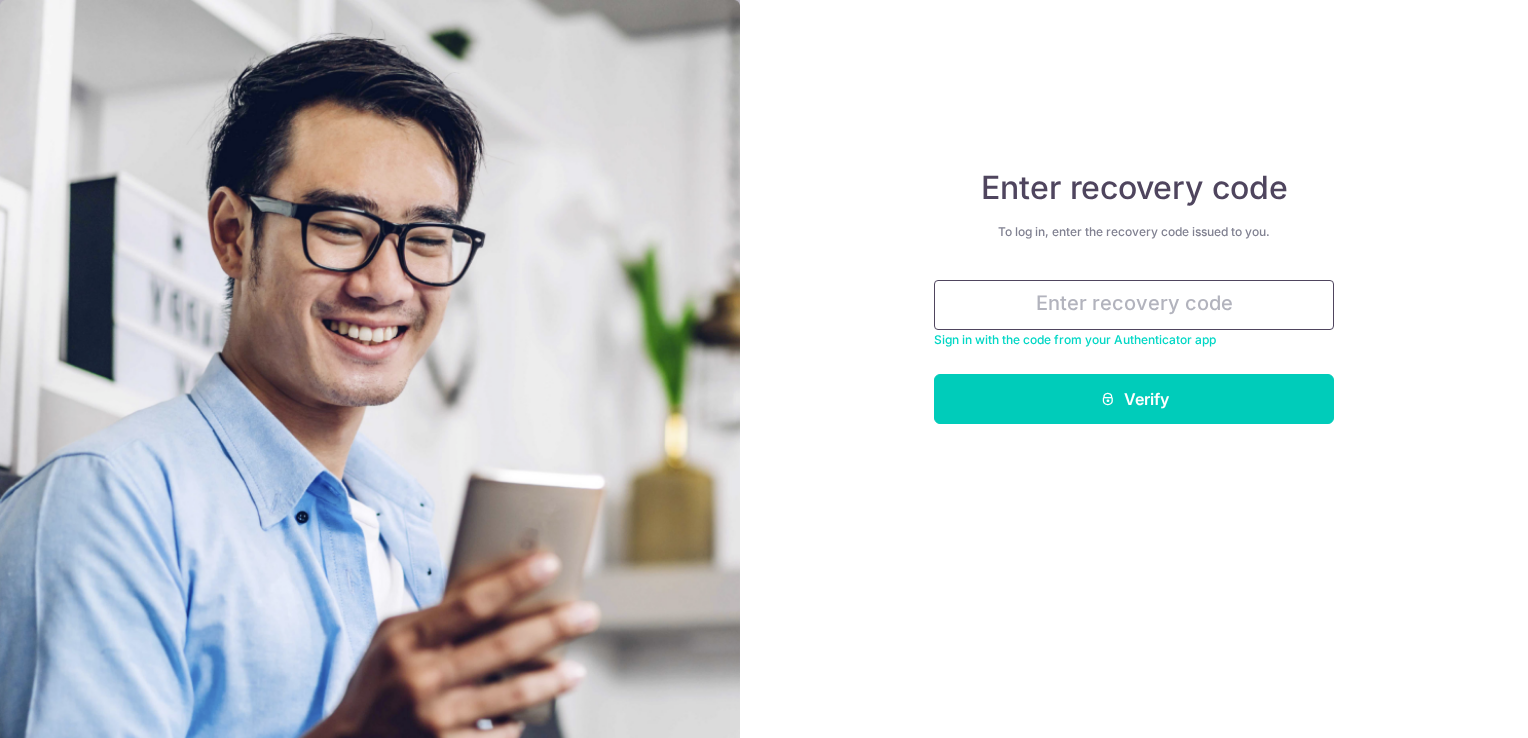 click at bounding box center (1134, 305) 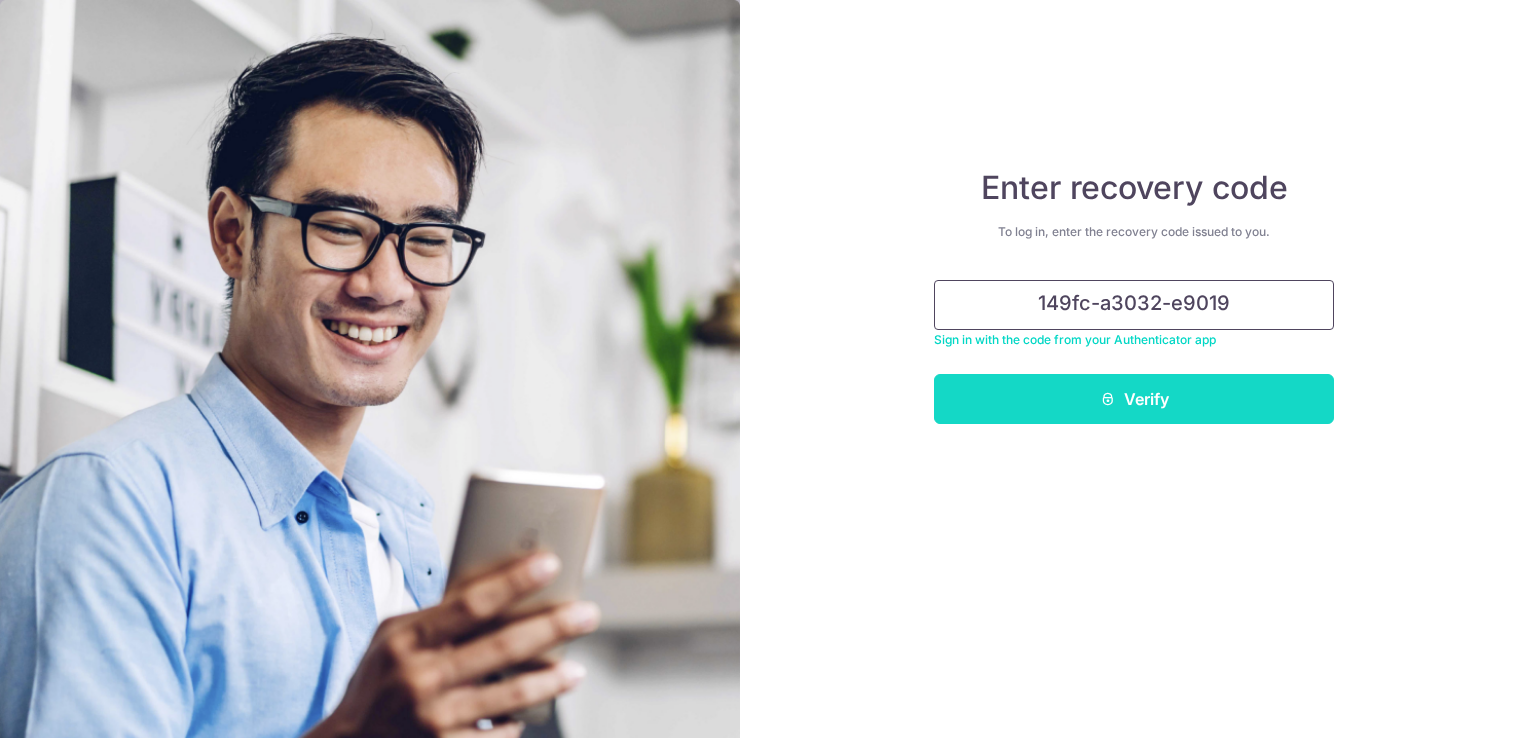 type on "149fc-a3032-e9019" 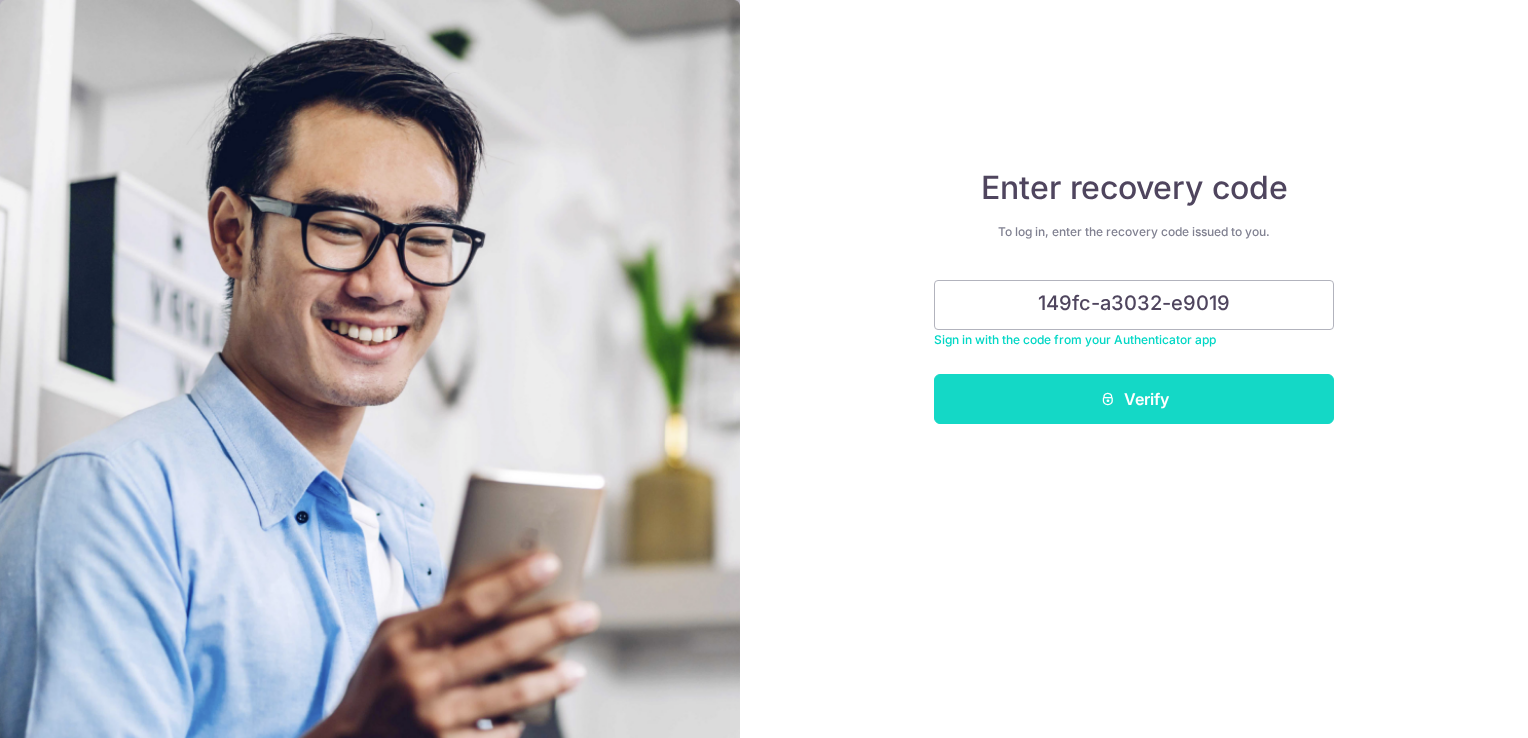 click on "Verify" at bounding box center (1134, 399) 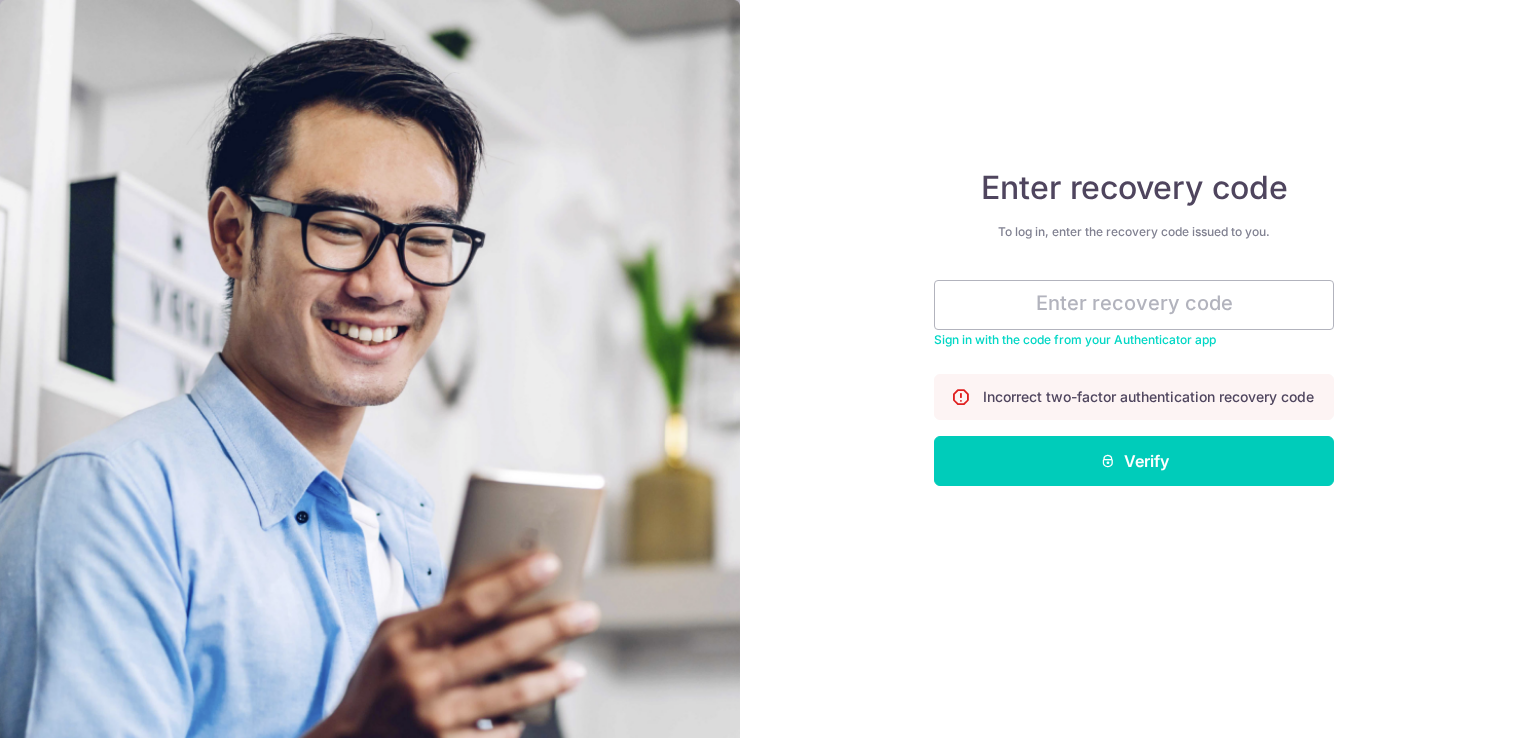 scroll, scrollTop: 0, scrollLeft: 0, axis: both 